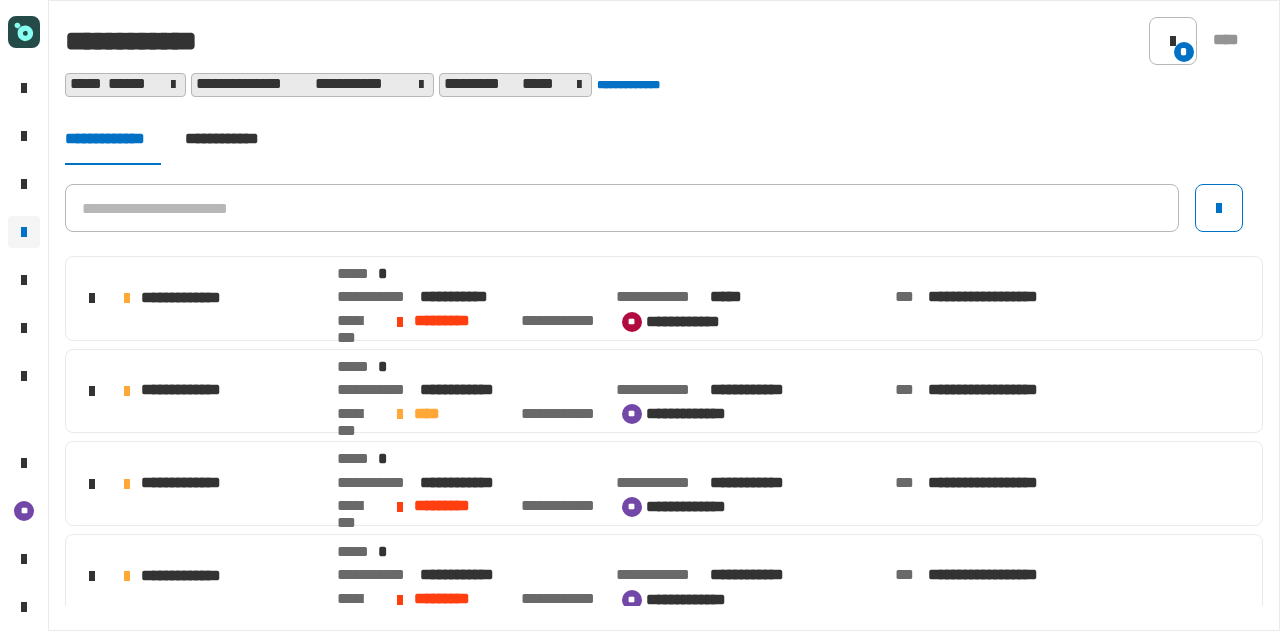 scroll, scrollTop: 0, scrollLeft: 0, axis: both 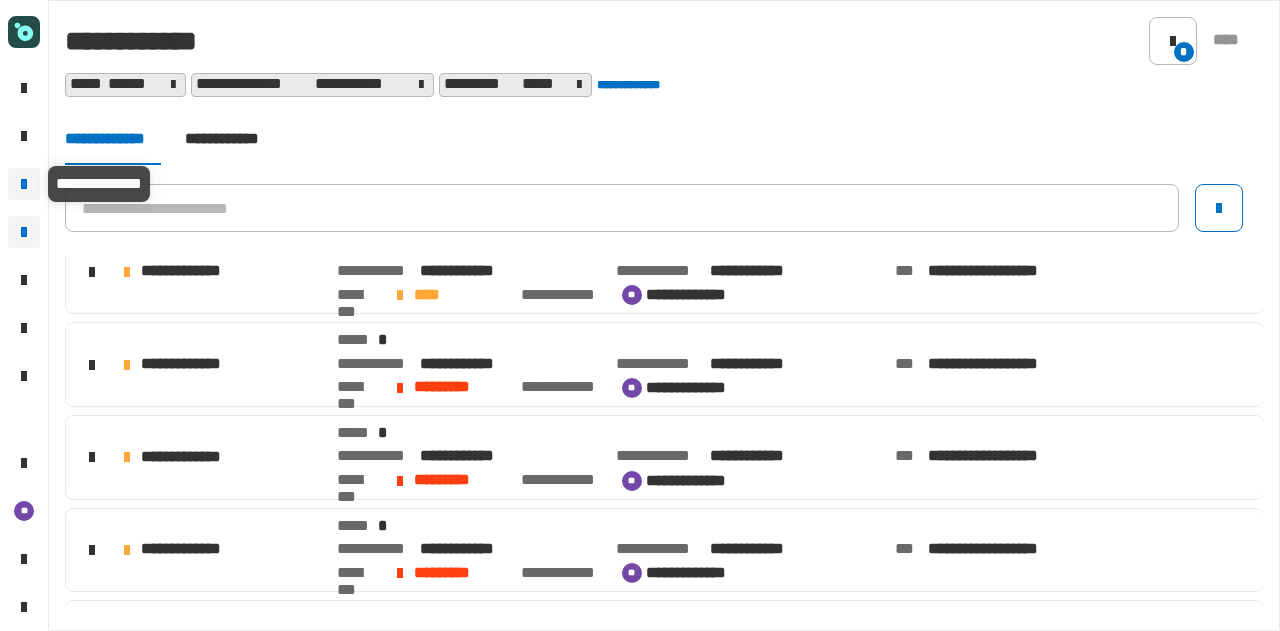 click 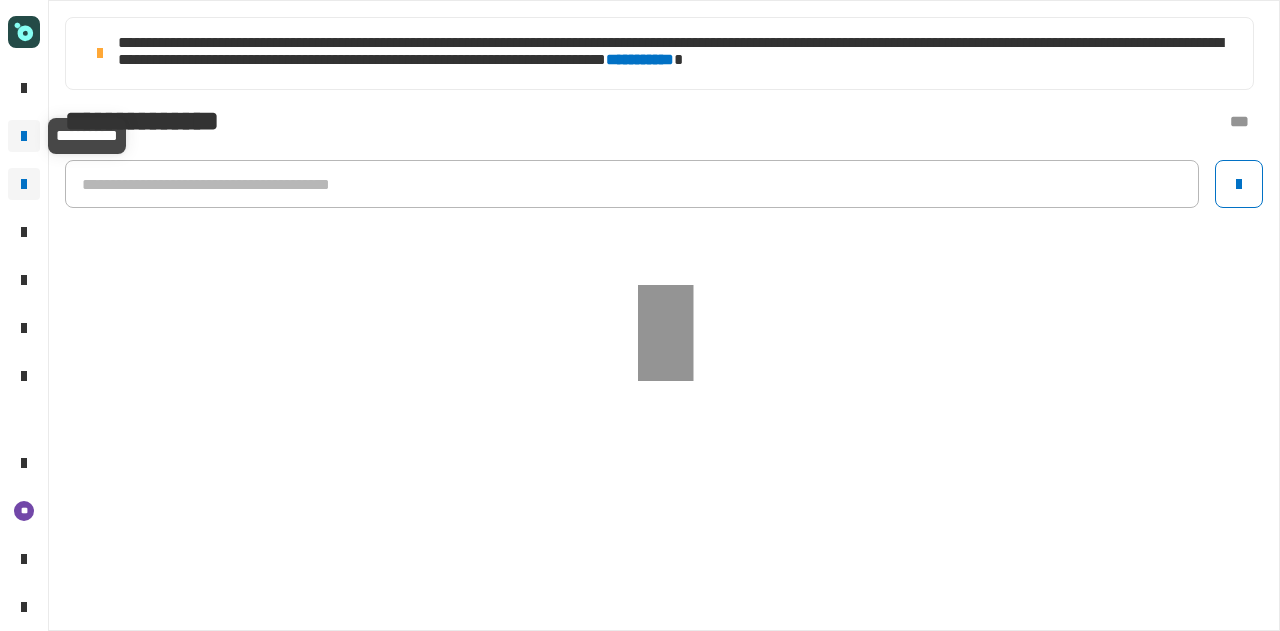 click 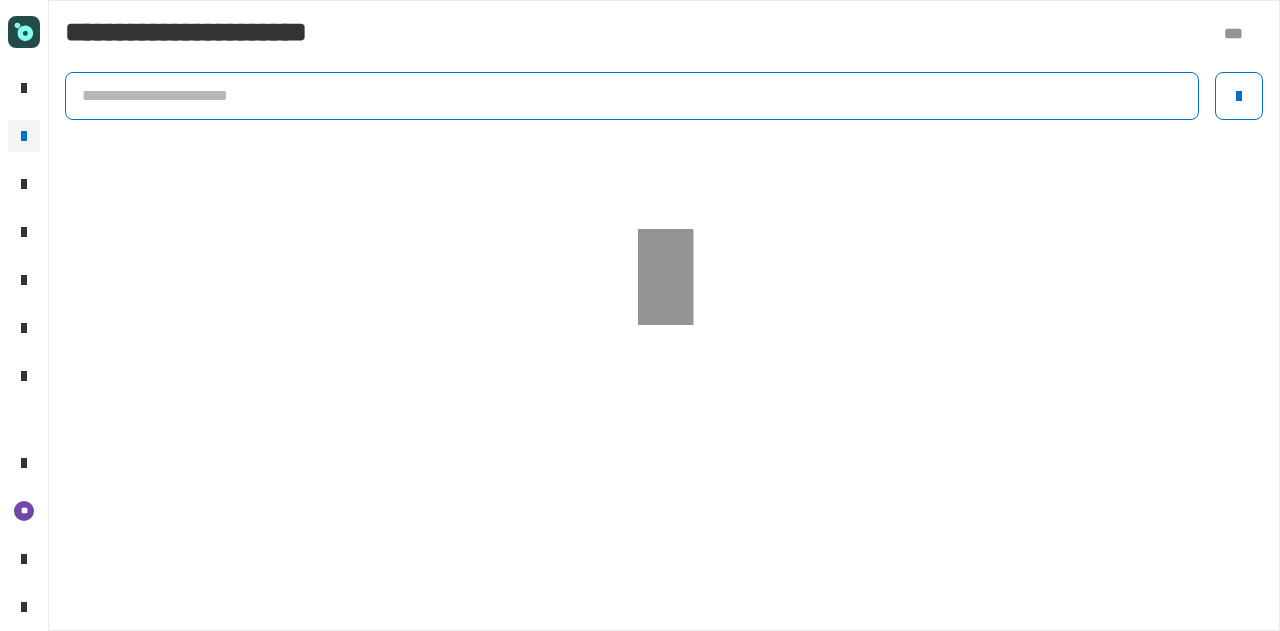 click 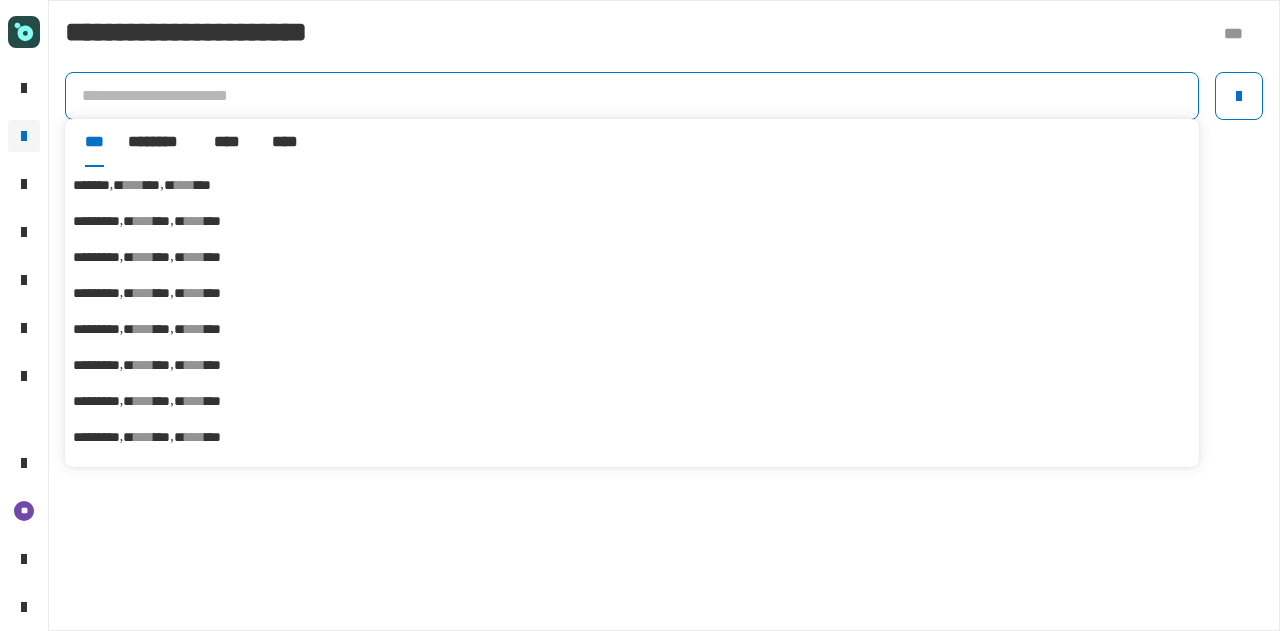 type on "*" 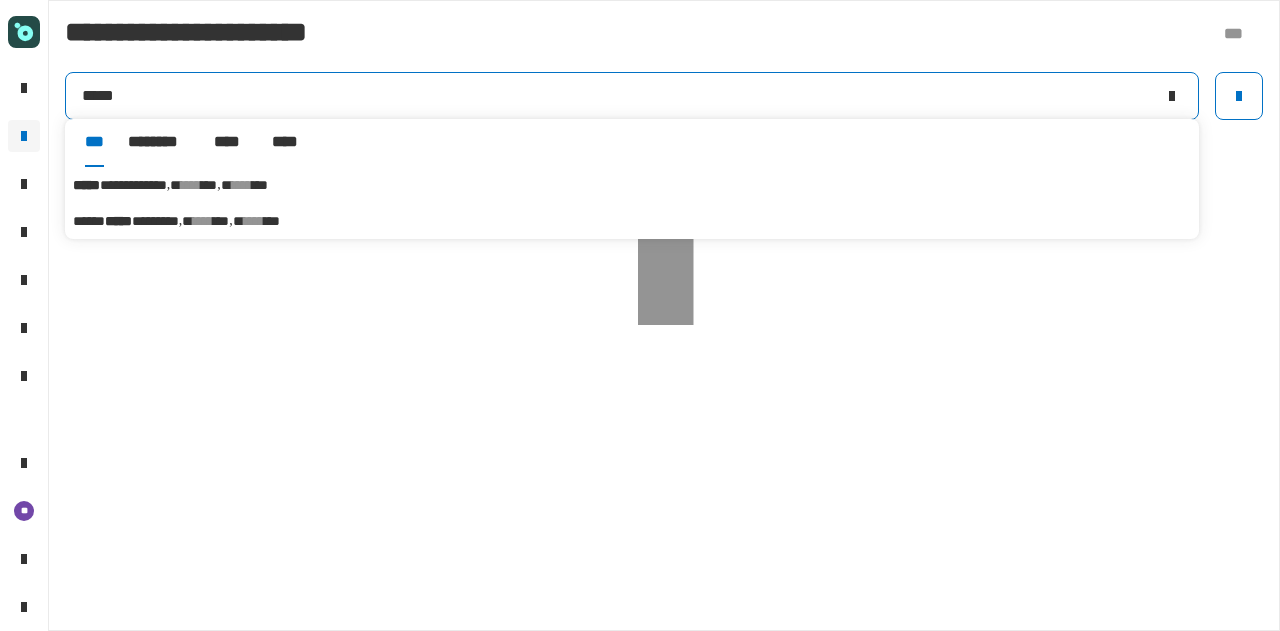 type on "*****" 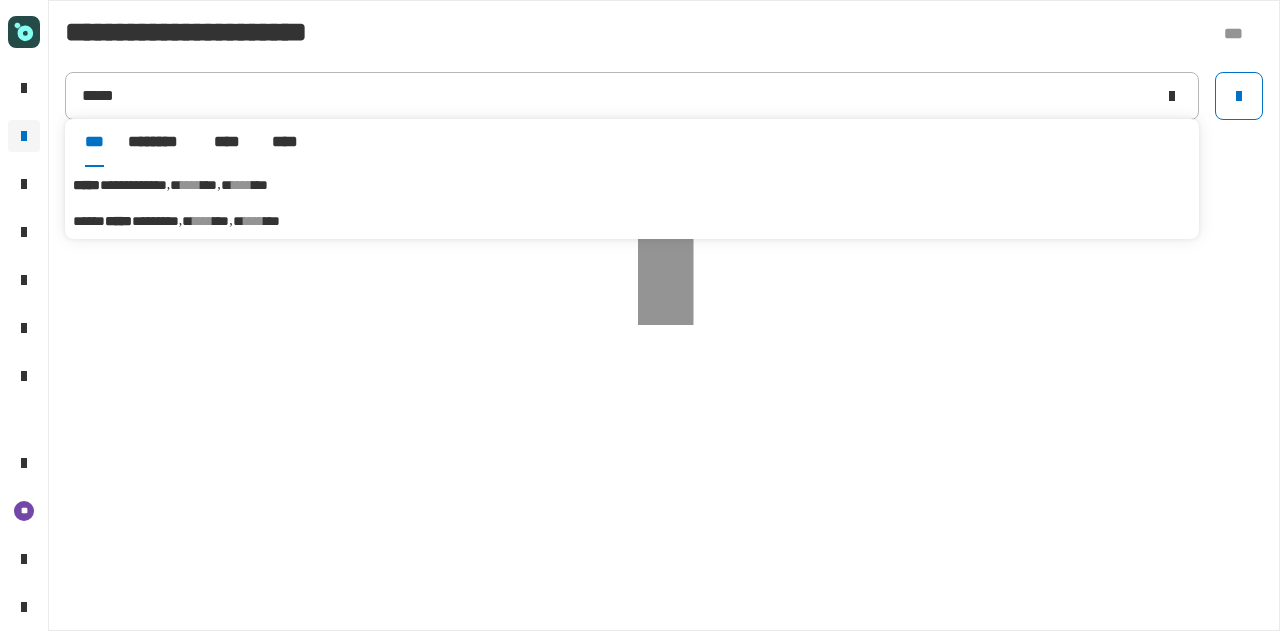 click on "***" at bounding box center [209, 185] 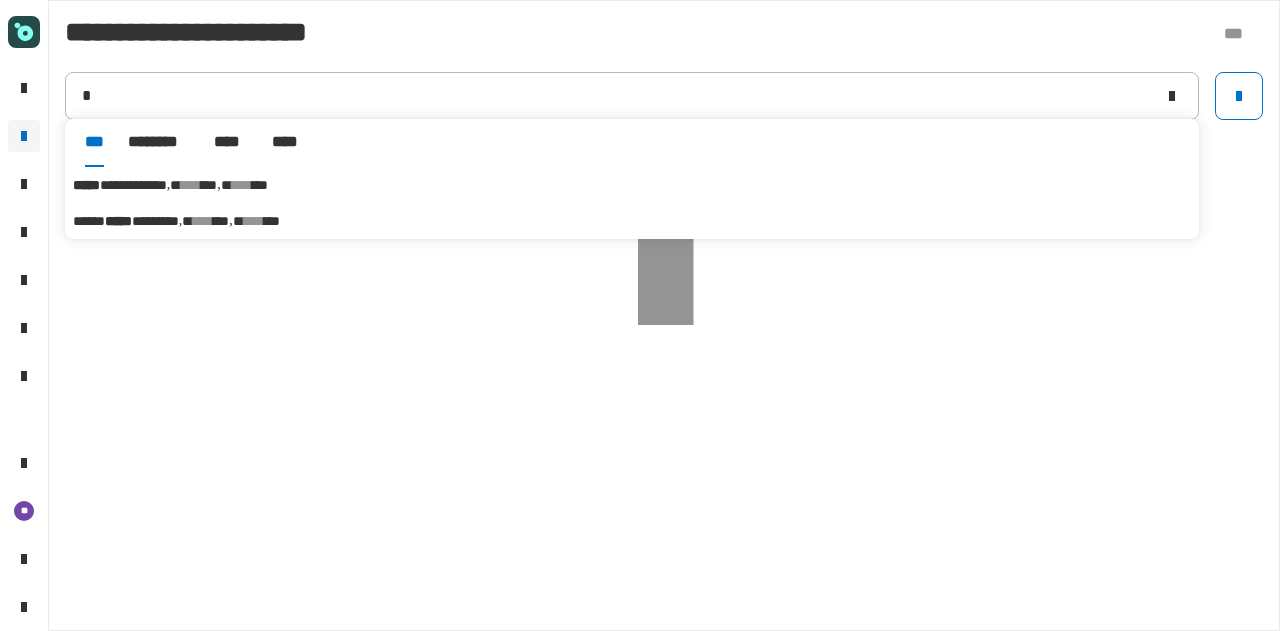 type on "**********" 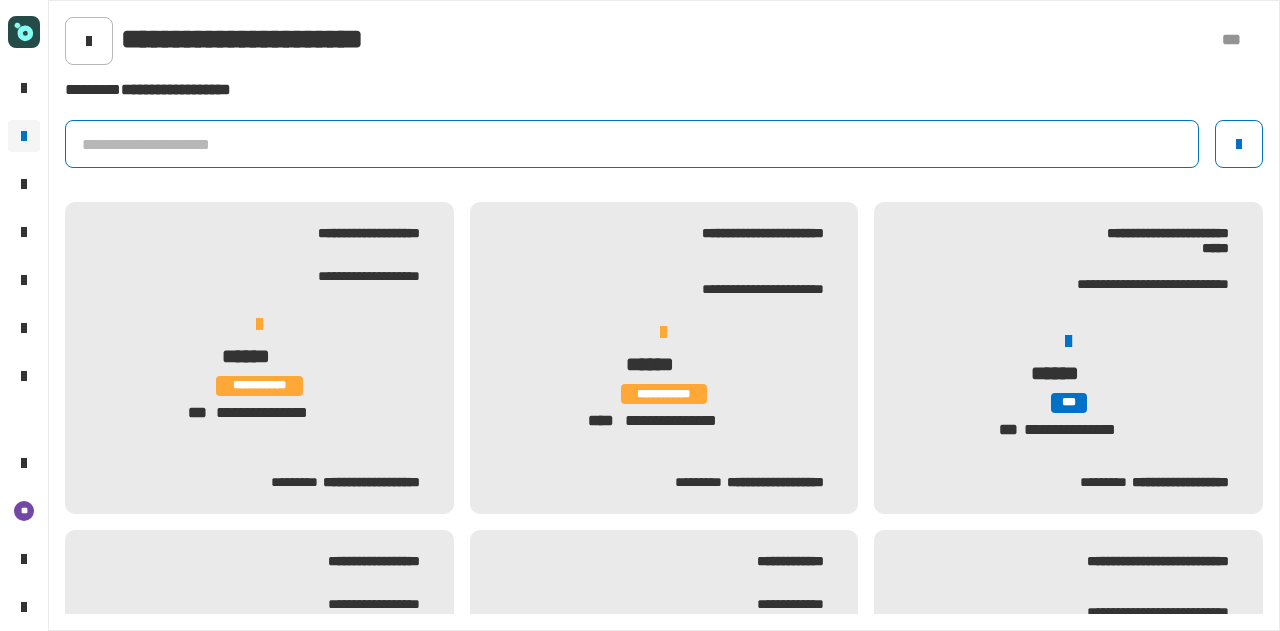 click 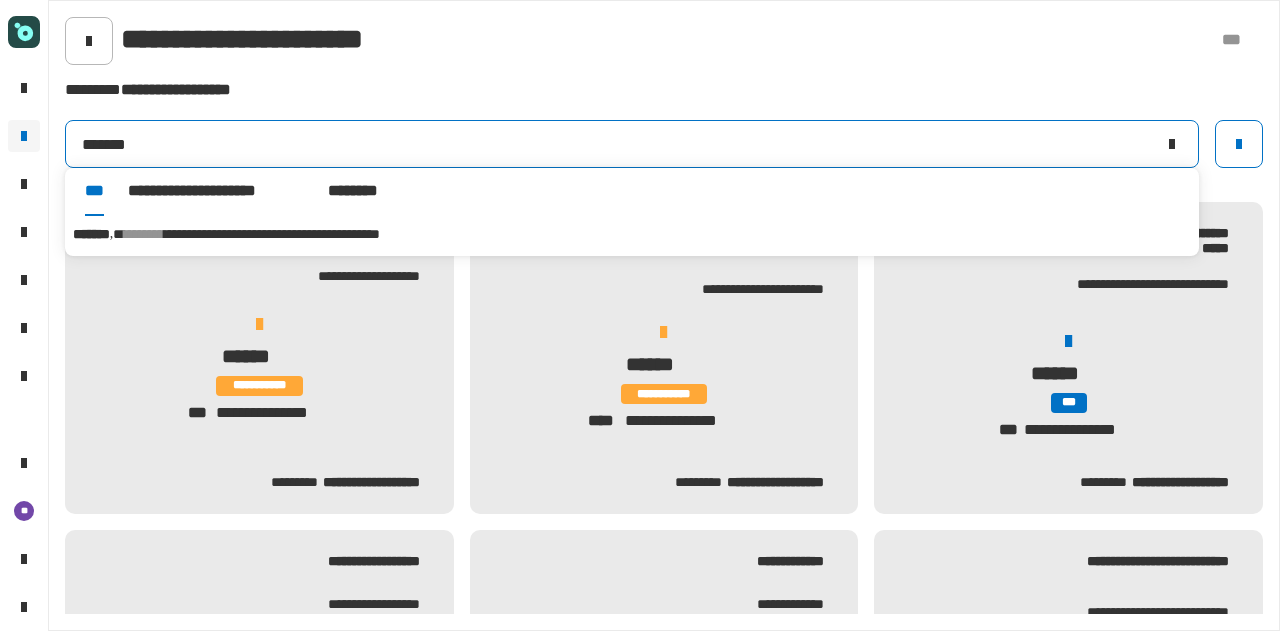 type on "*******" 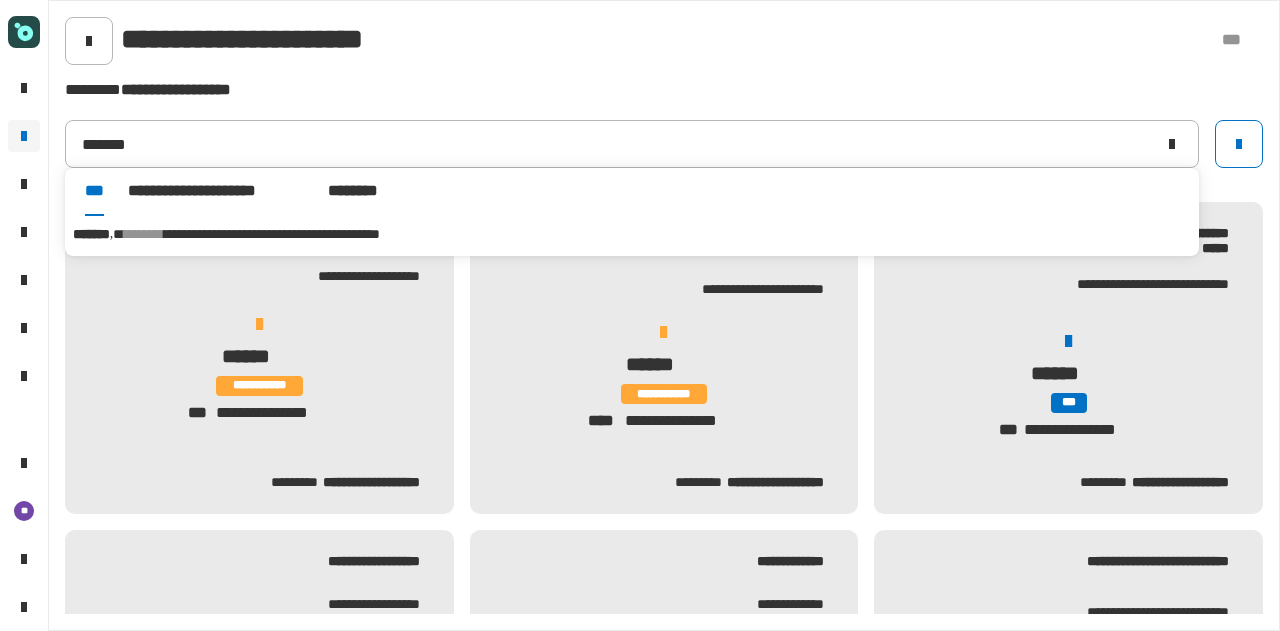 click on "**********" at bounding box center (272, 234) 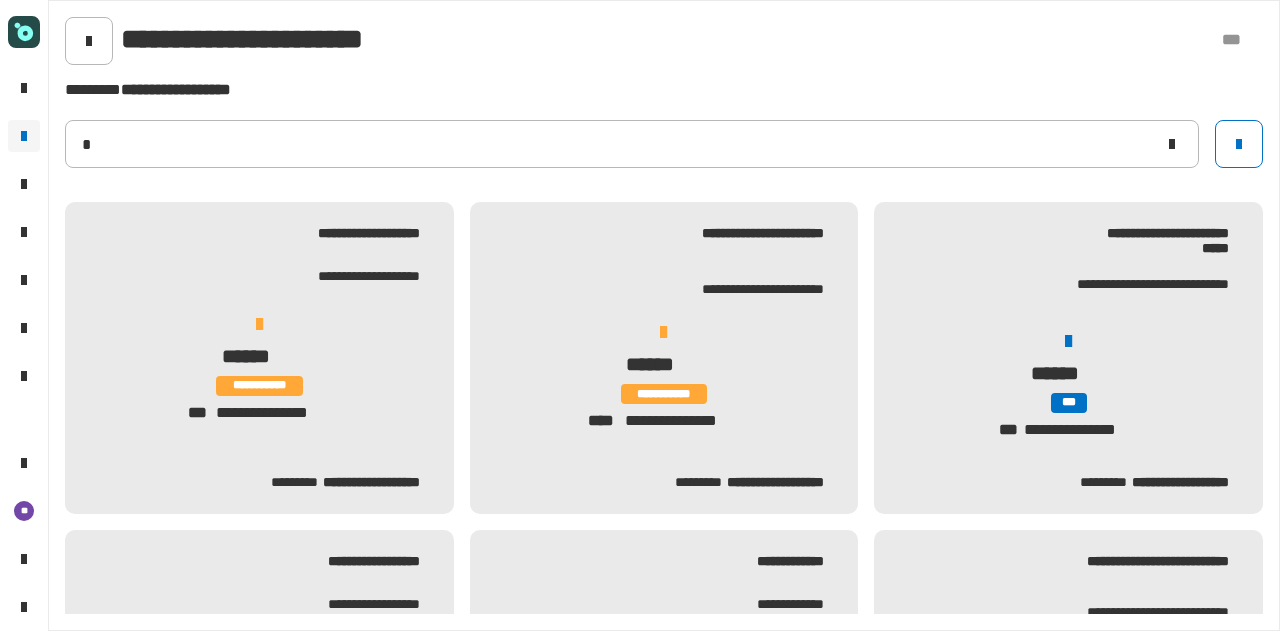type on "*******" 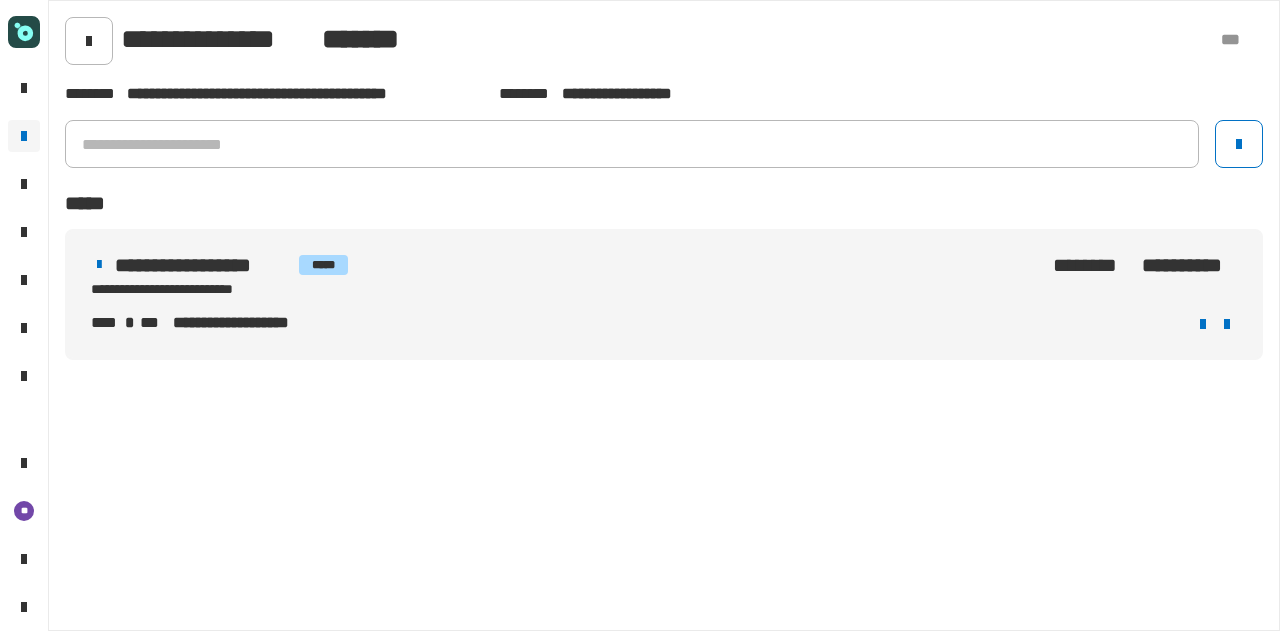 click on "**********" at bounding box center (316, 289) 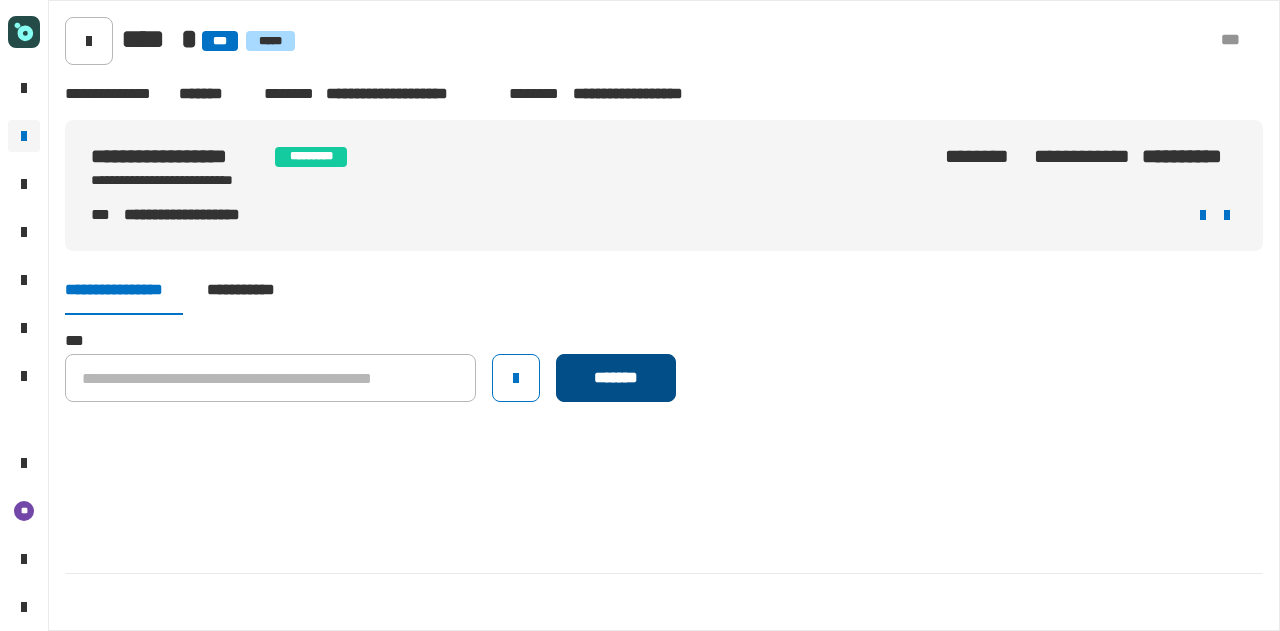 click on "*******" 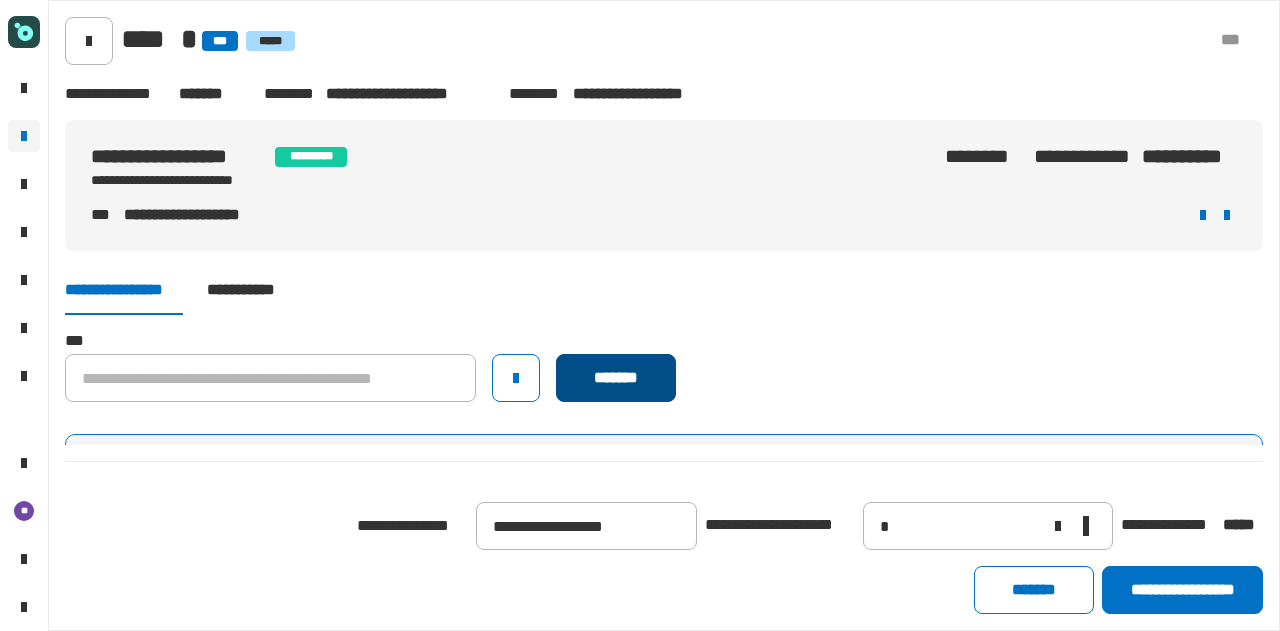 scroll, scrollTop: 69, scrollLeft: 0, axis: vertical 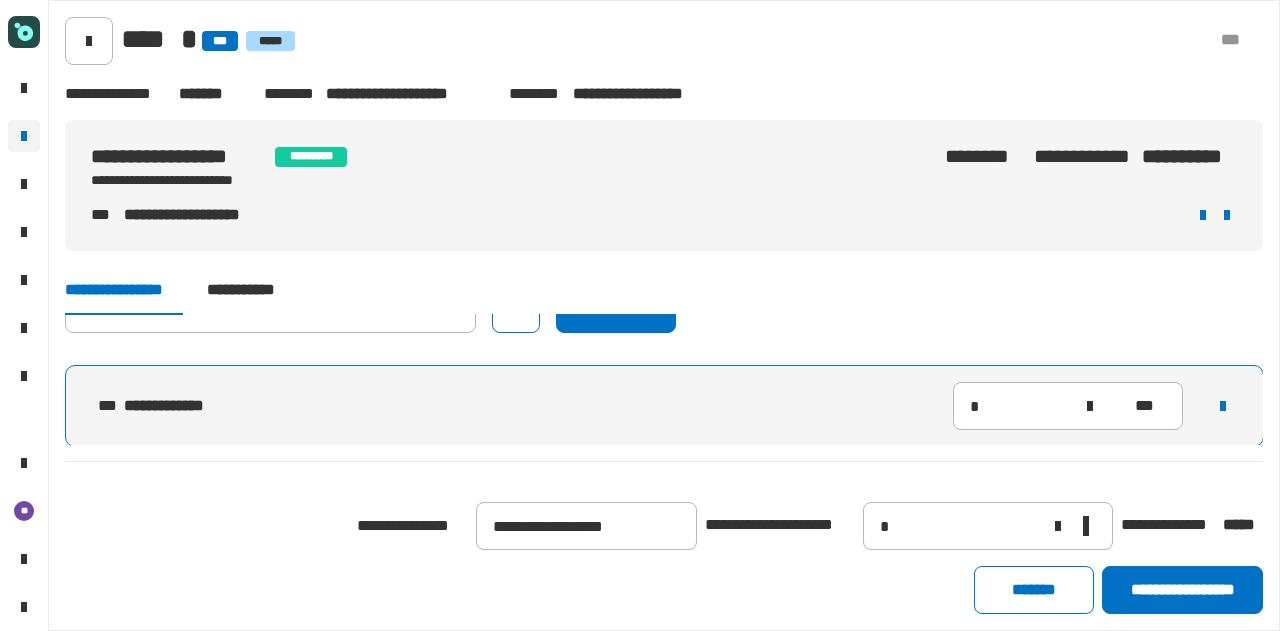type 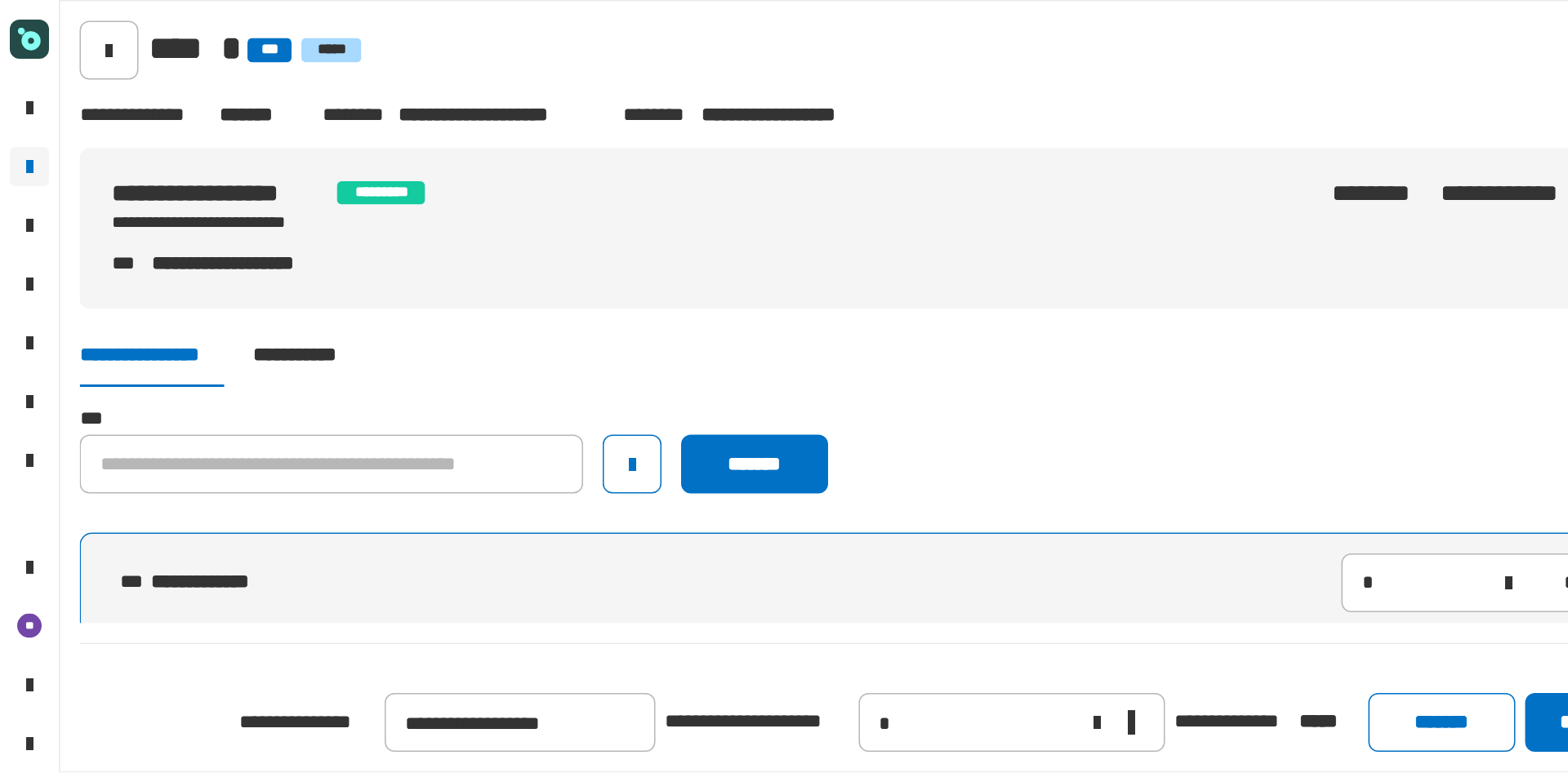 scroll, scrollTop: 0, scrollLeft: 0, axis: both 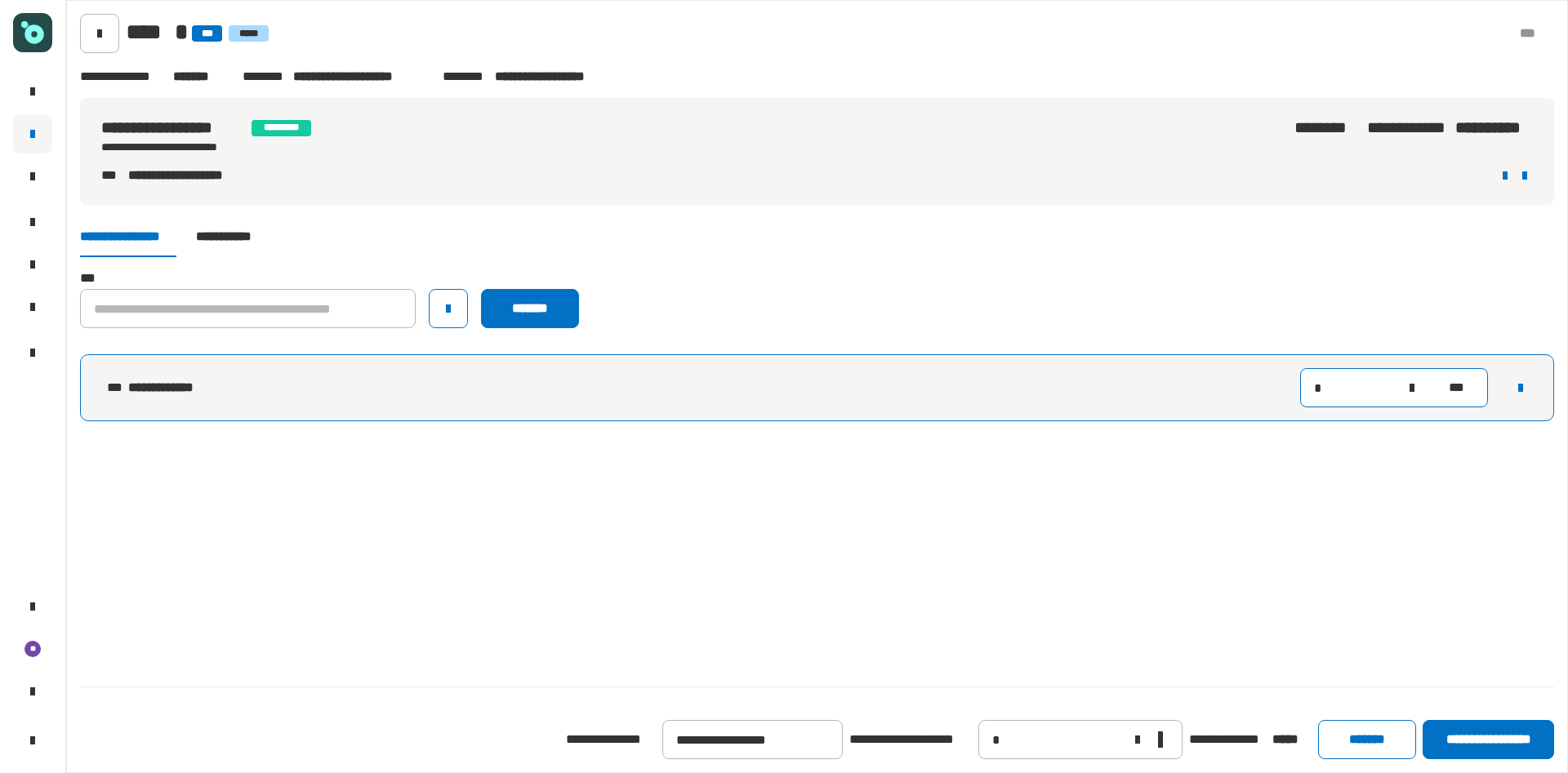 click on "*" 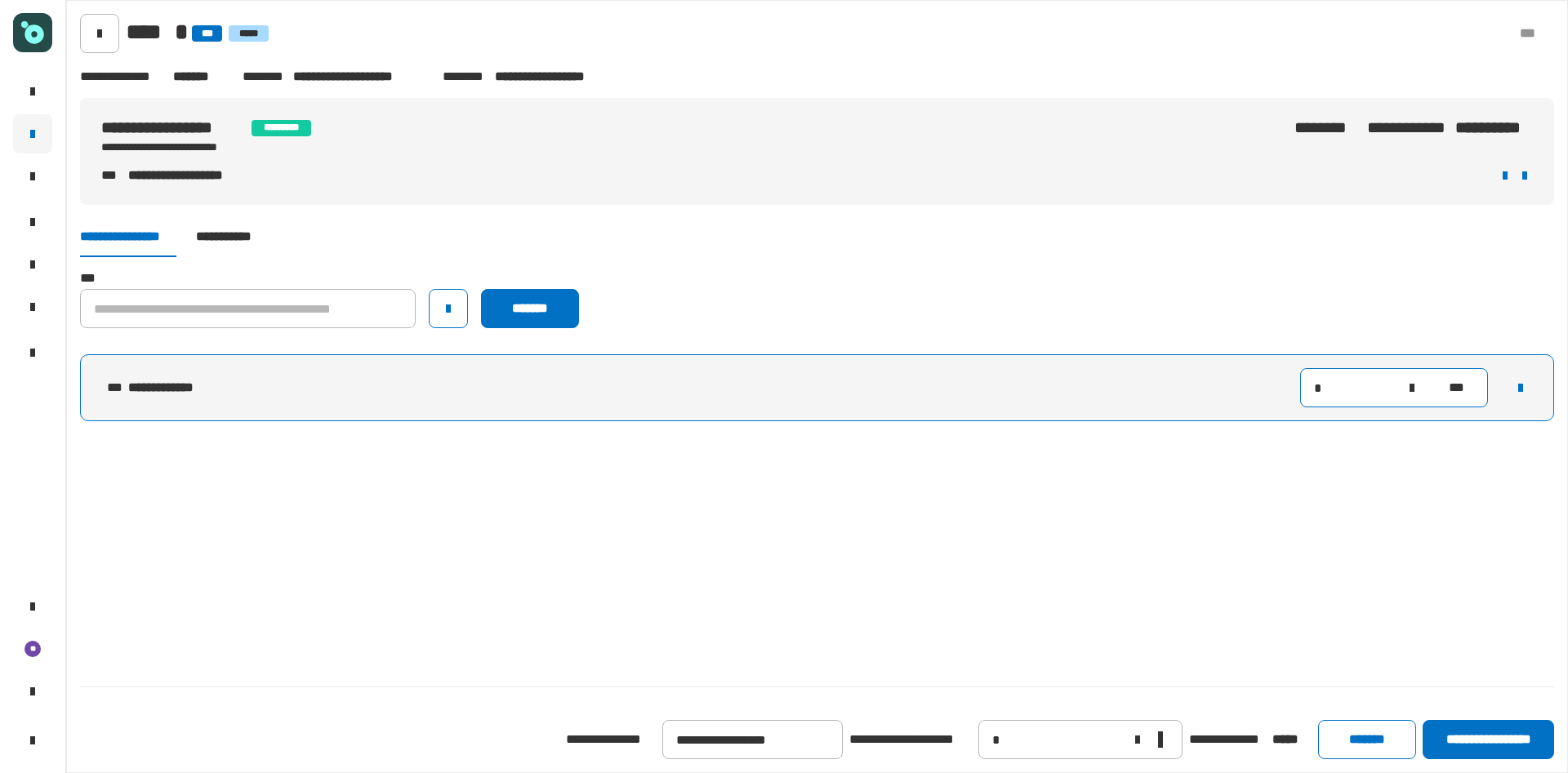 type on "**" 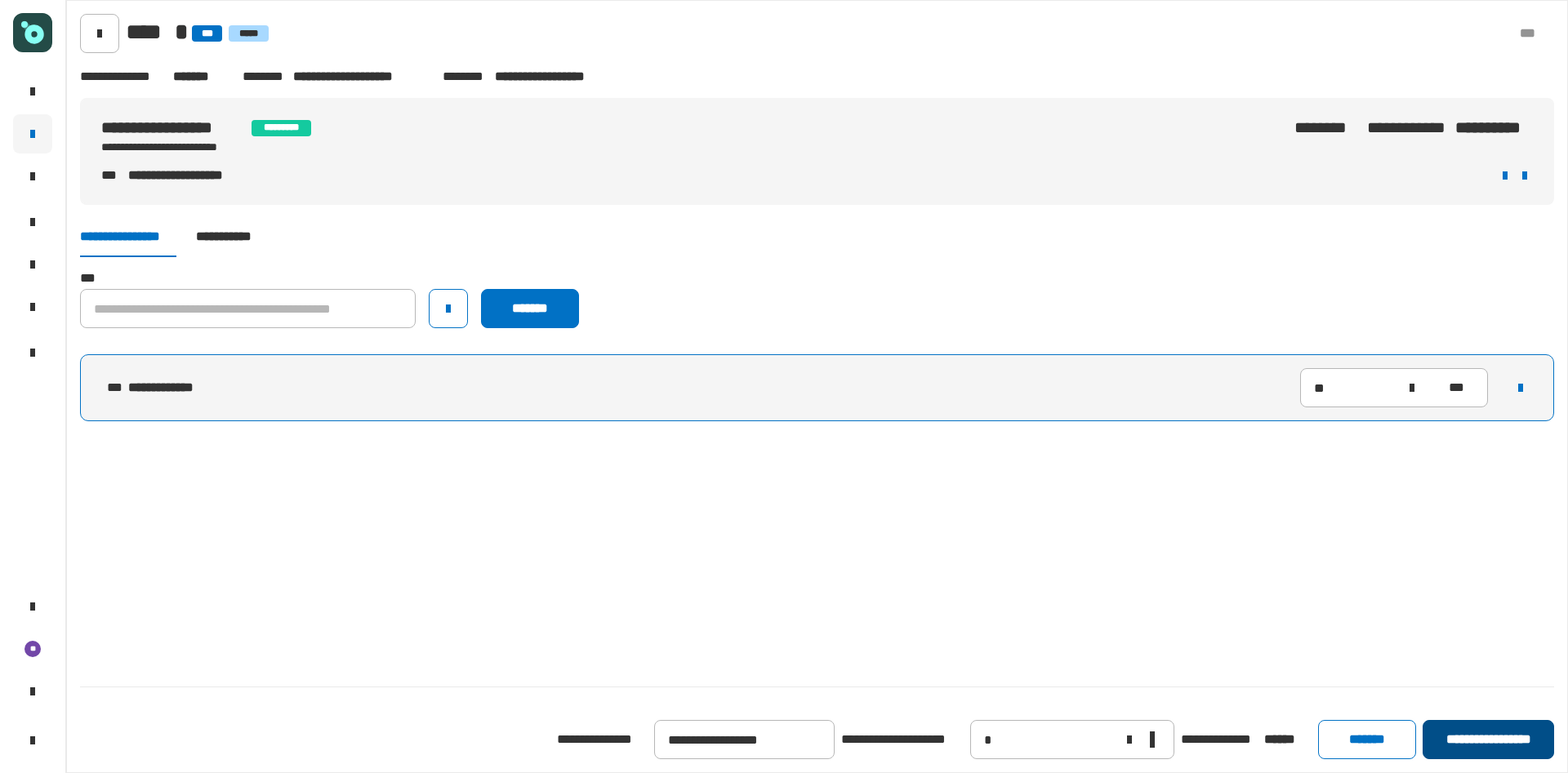 click on "**********" 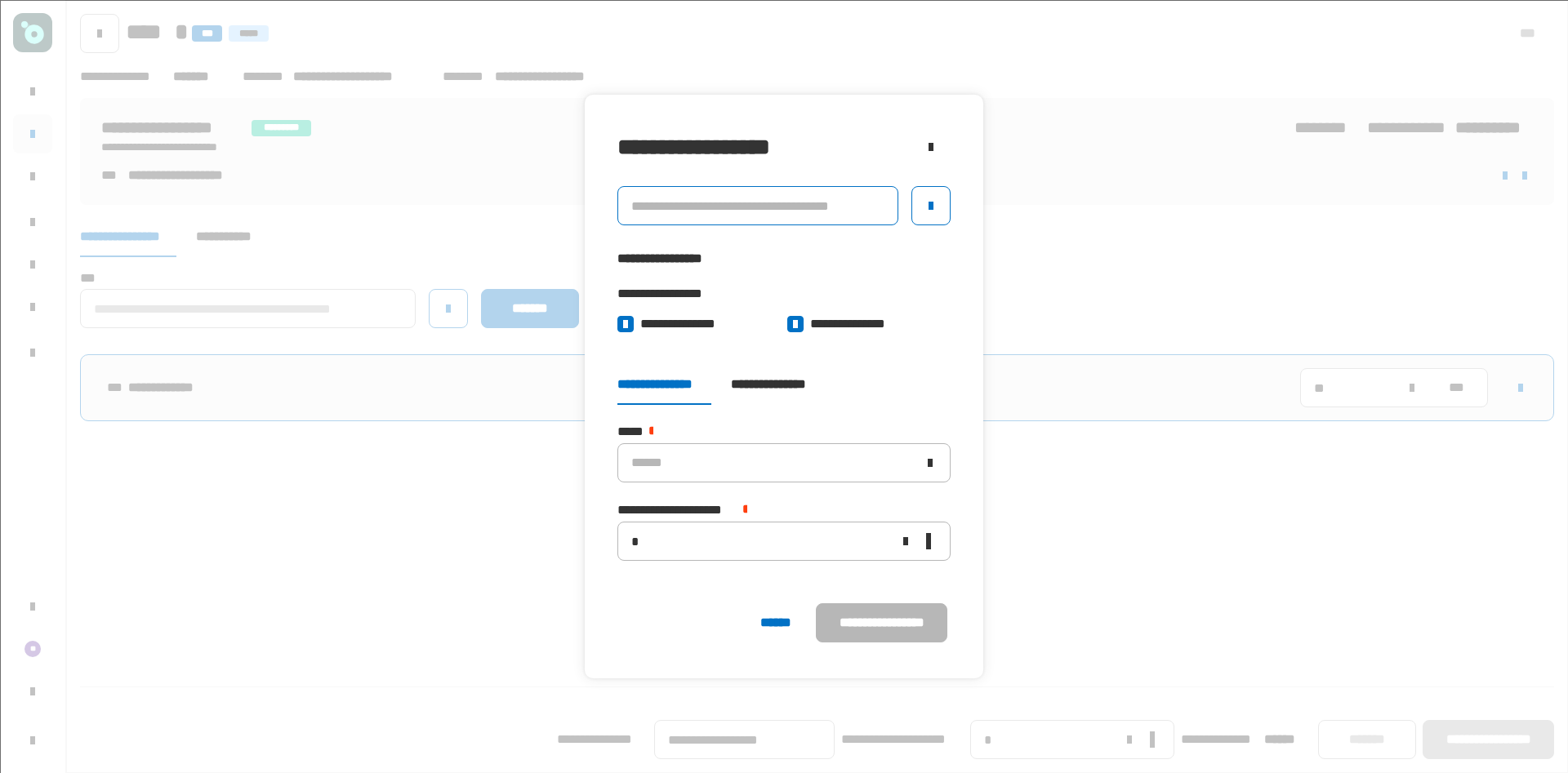 click 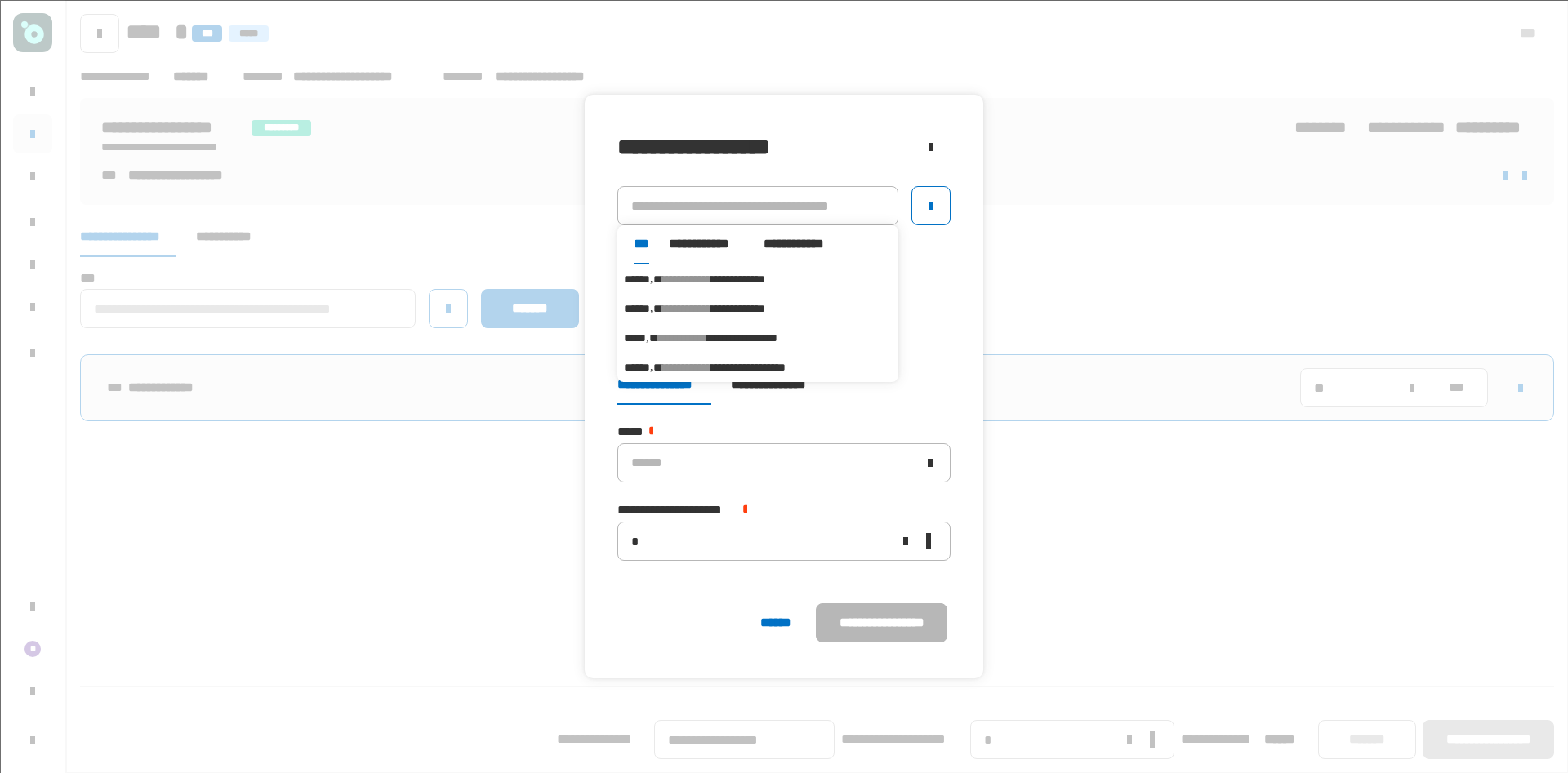 click on "**********" at bounding box center (683, 338) 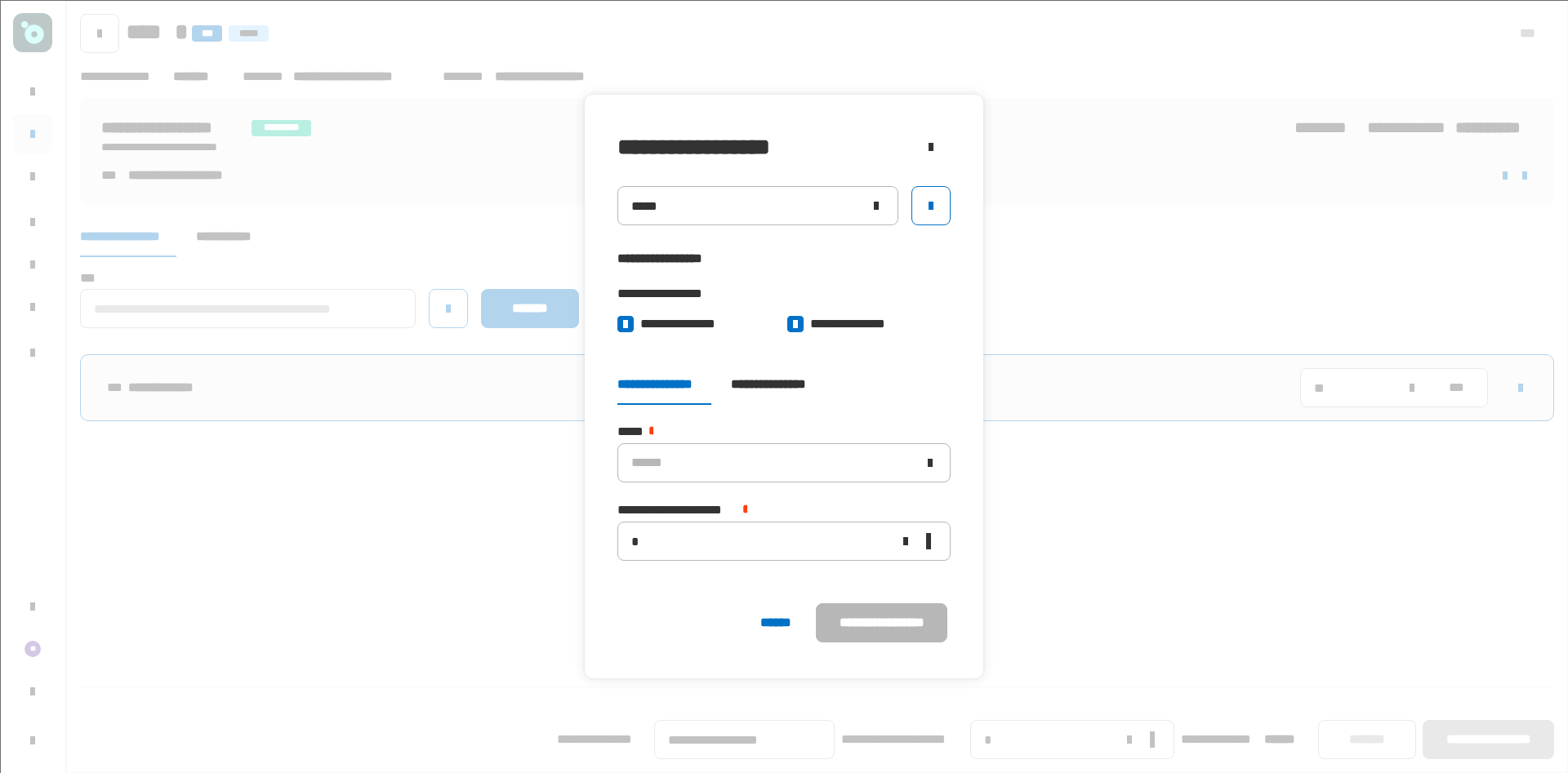 click 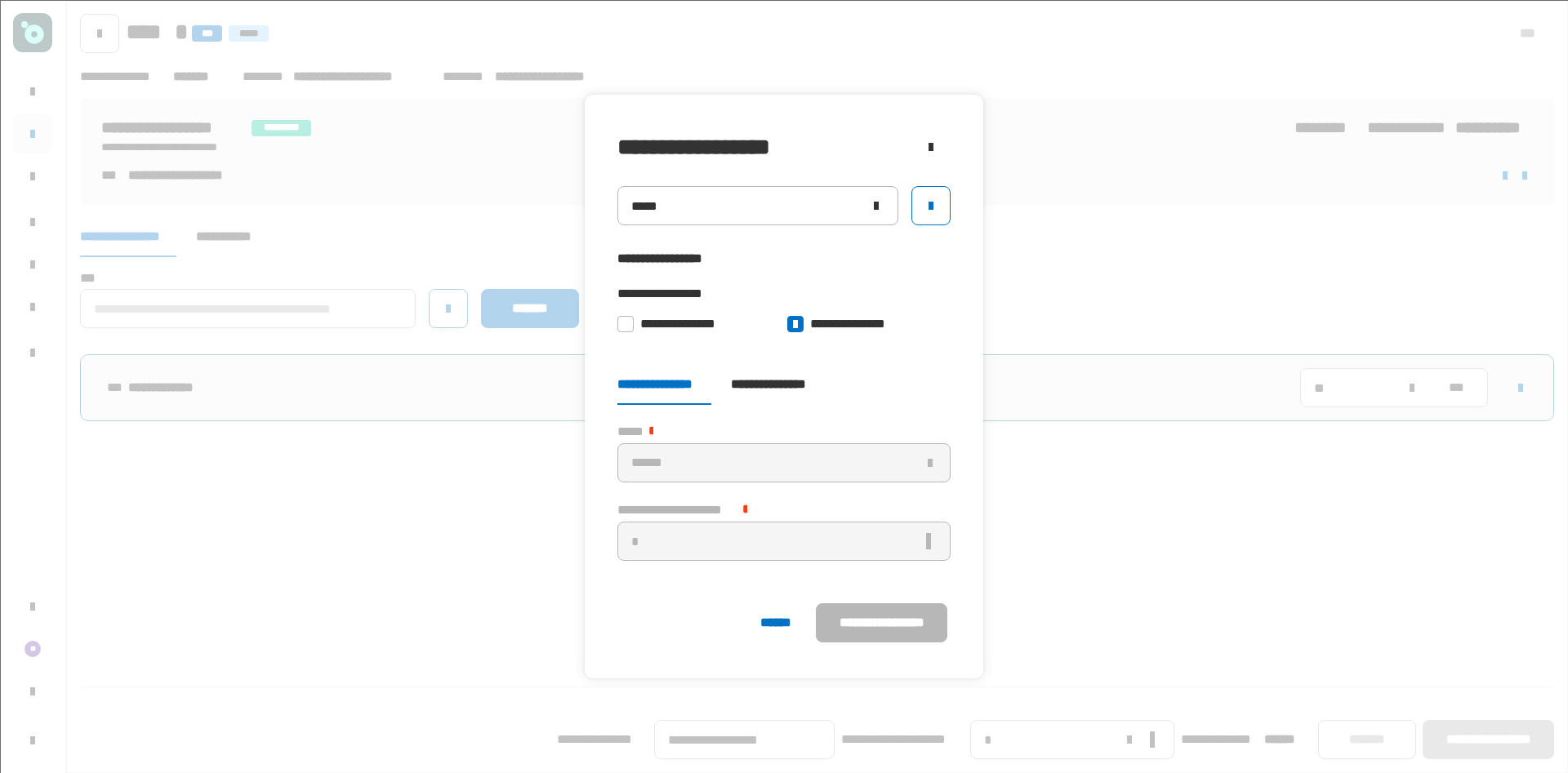 click on "**********" 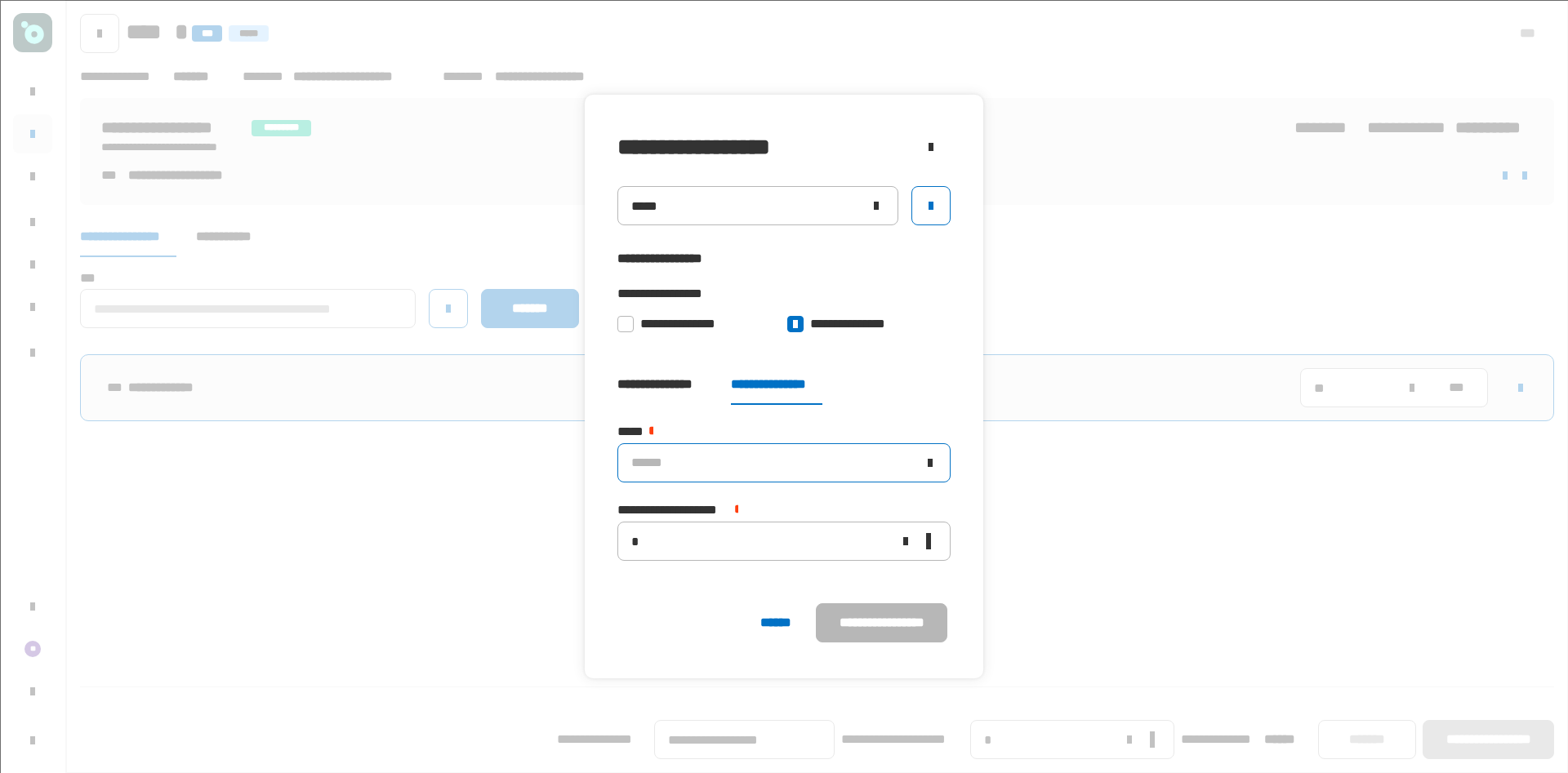 click on "******" 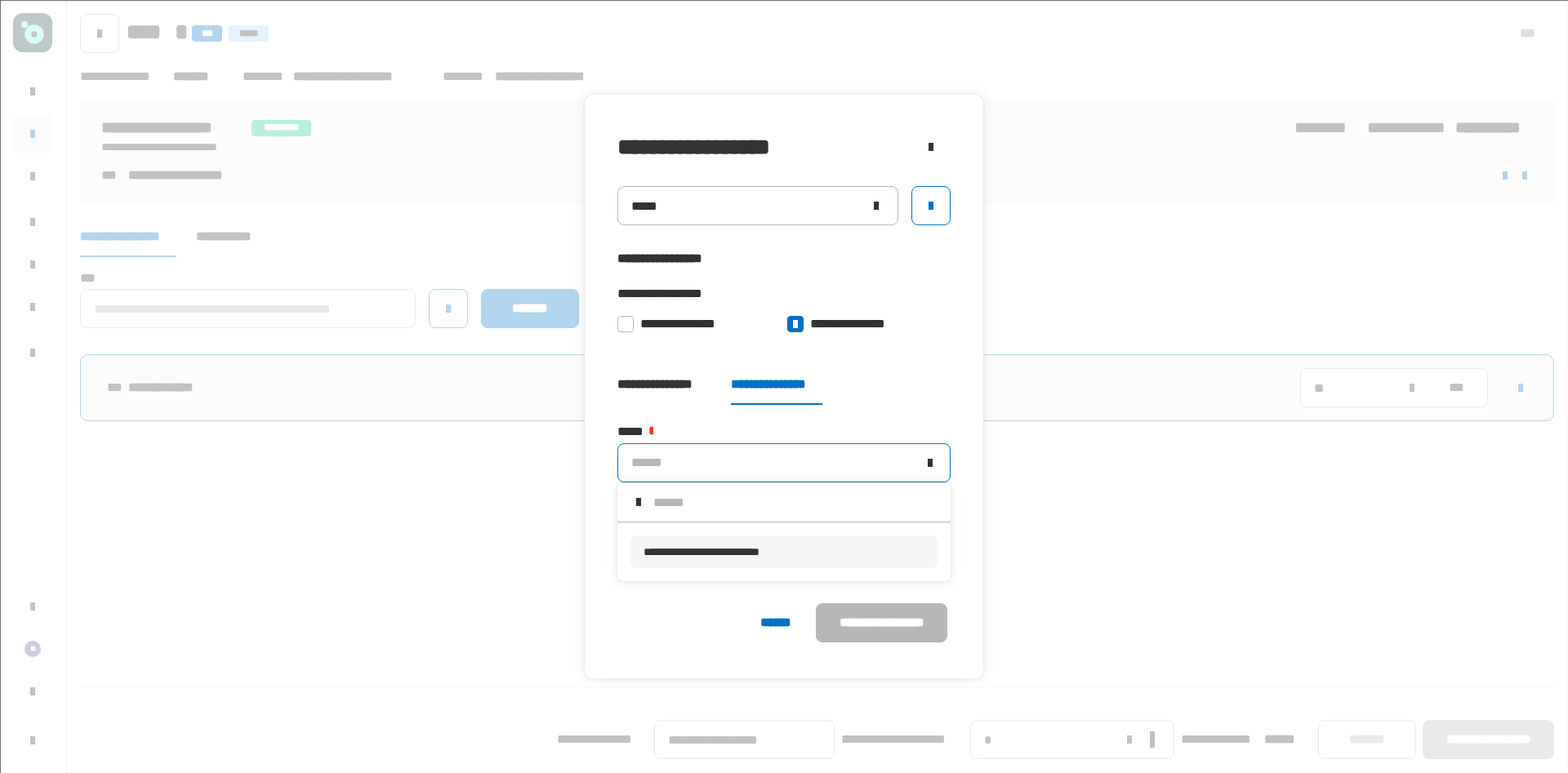 click on "**********" at bounding box center (702, 552) 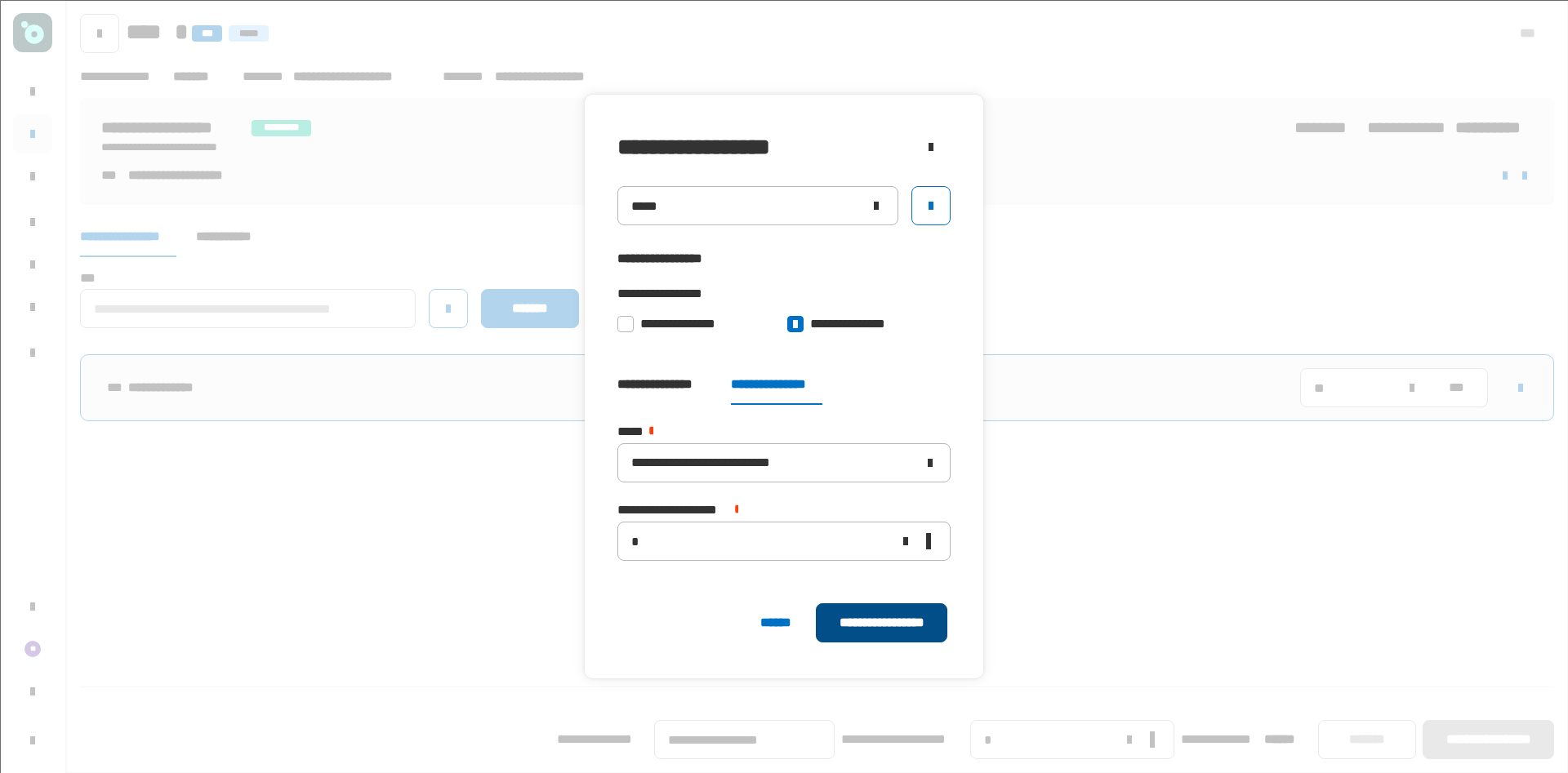 click on "**********" 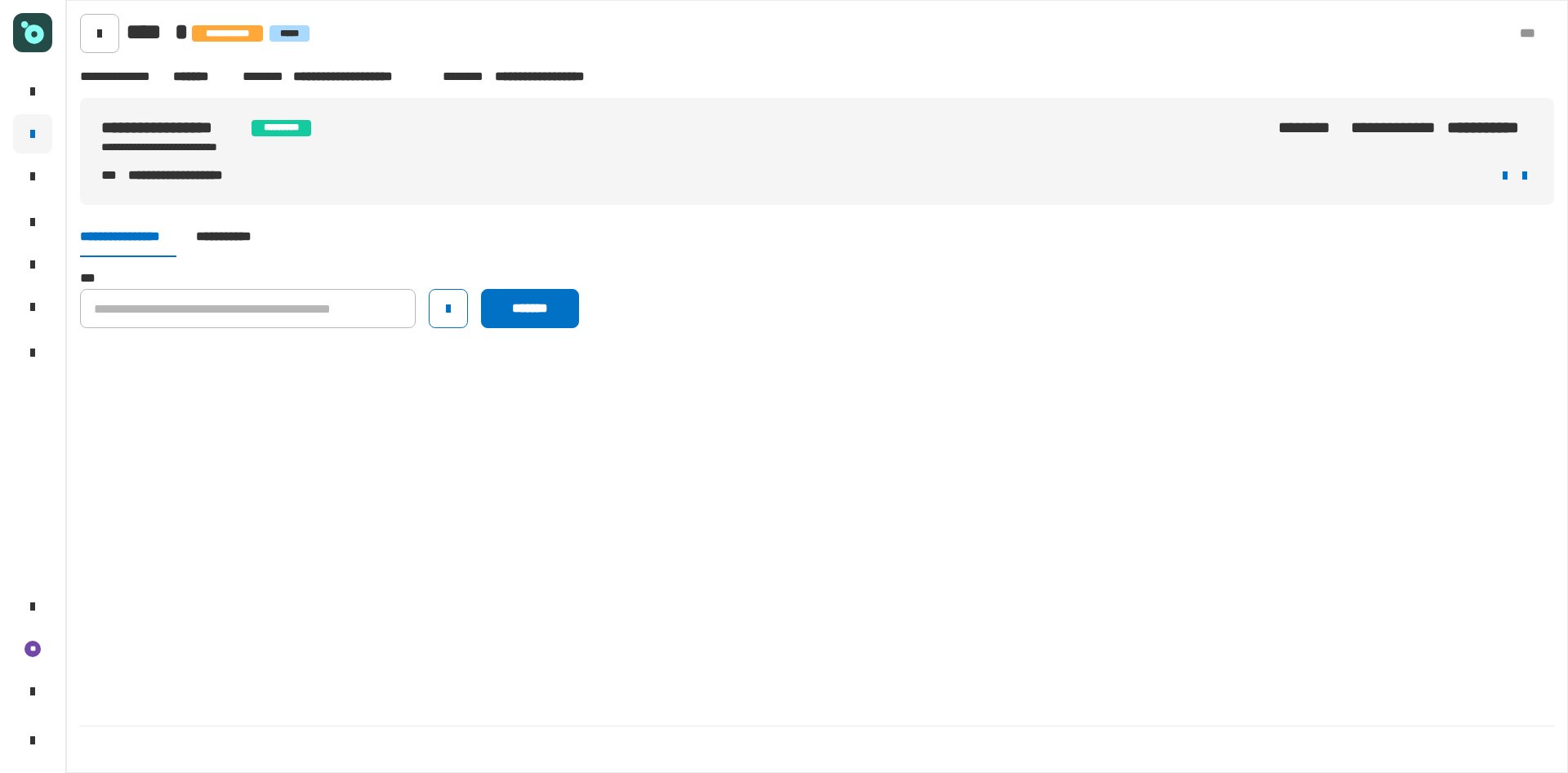 click 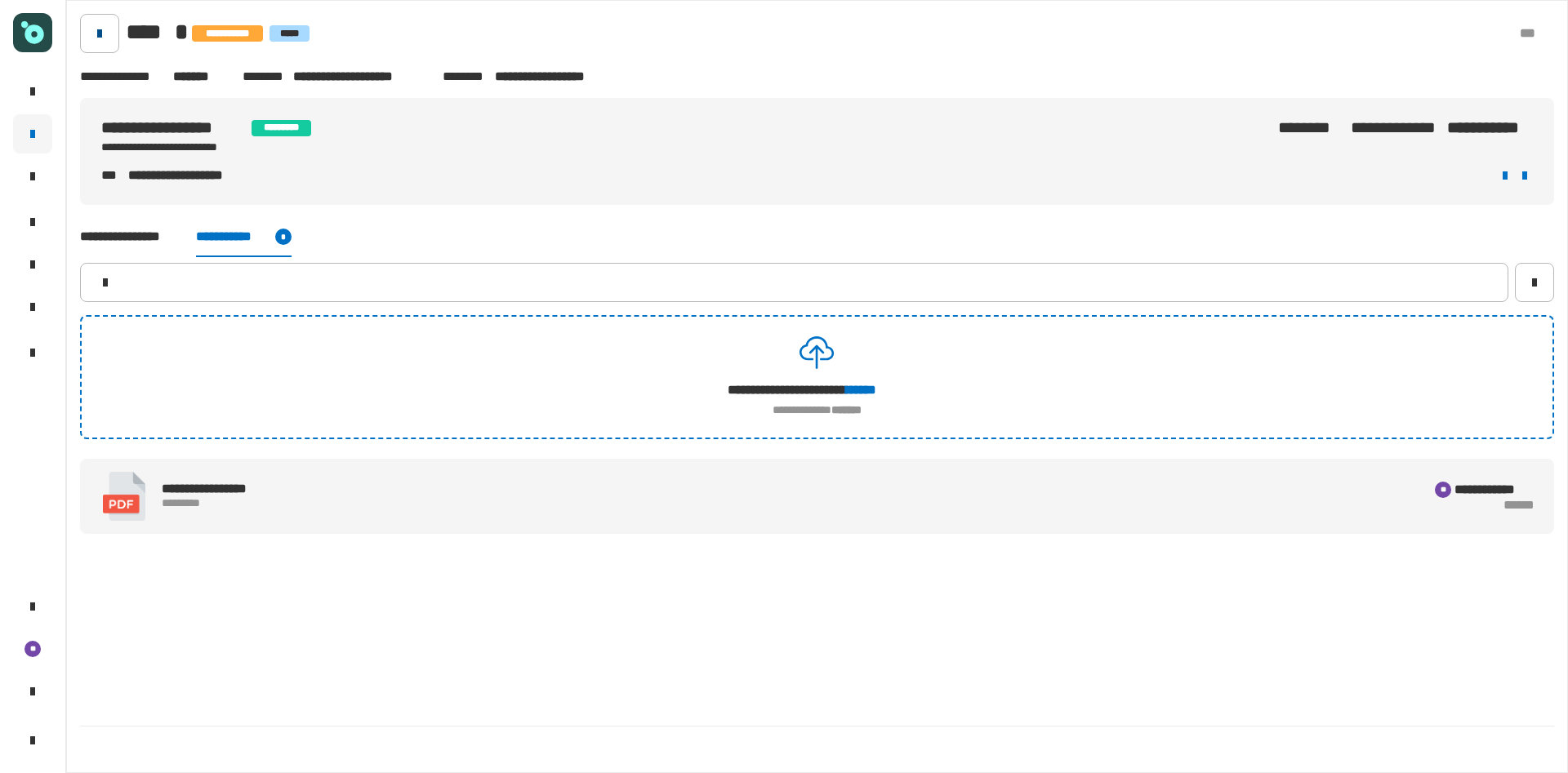 click 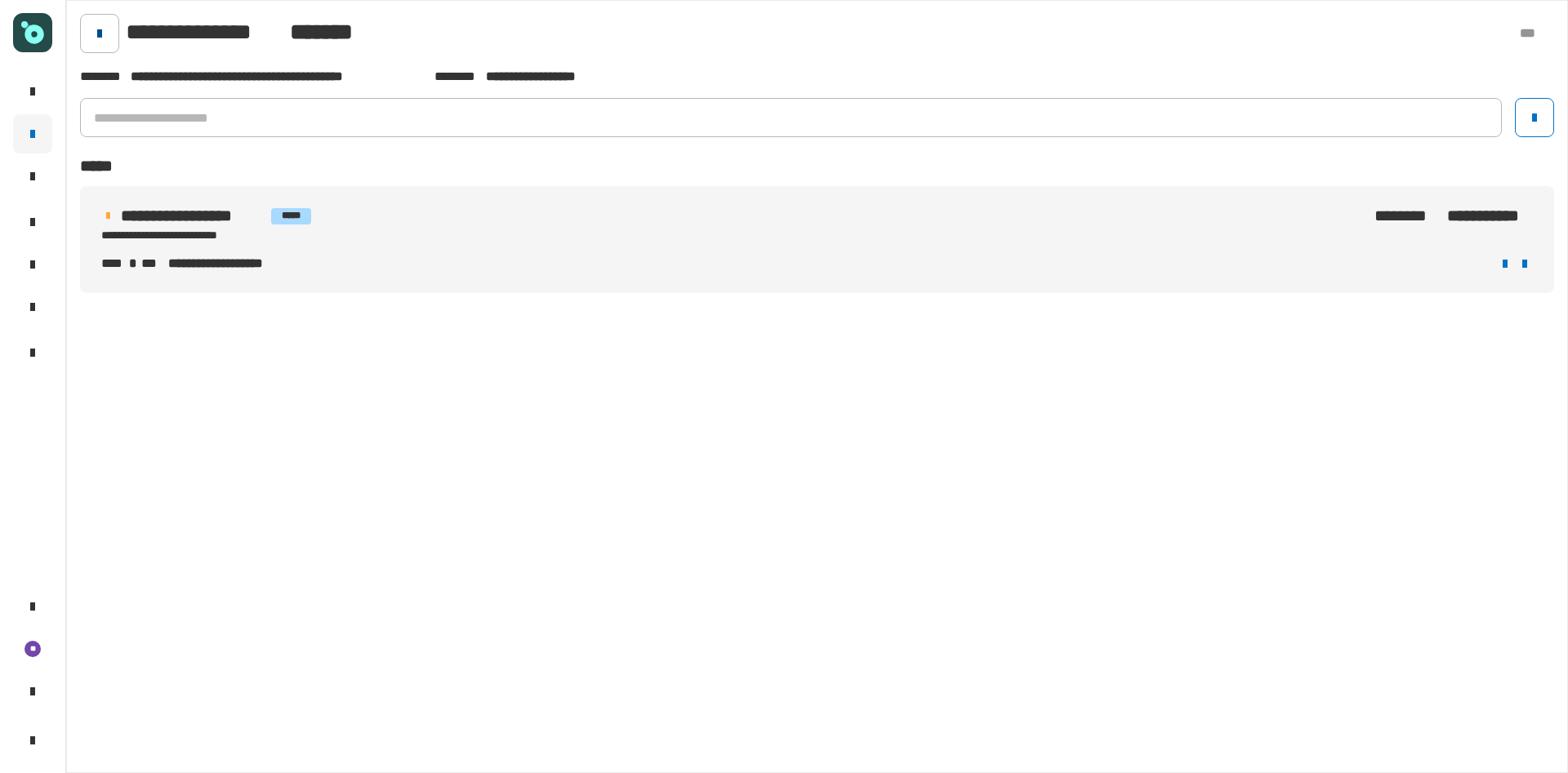 click 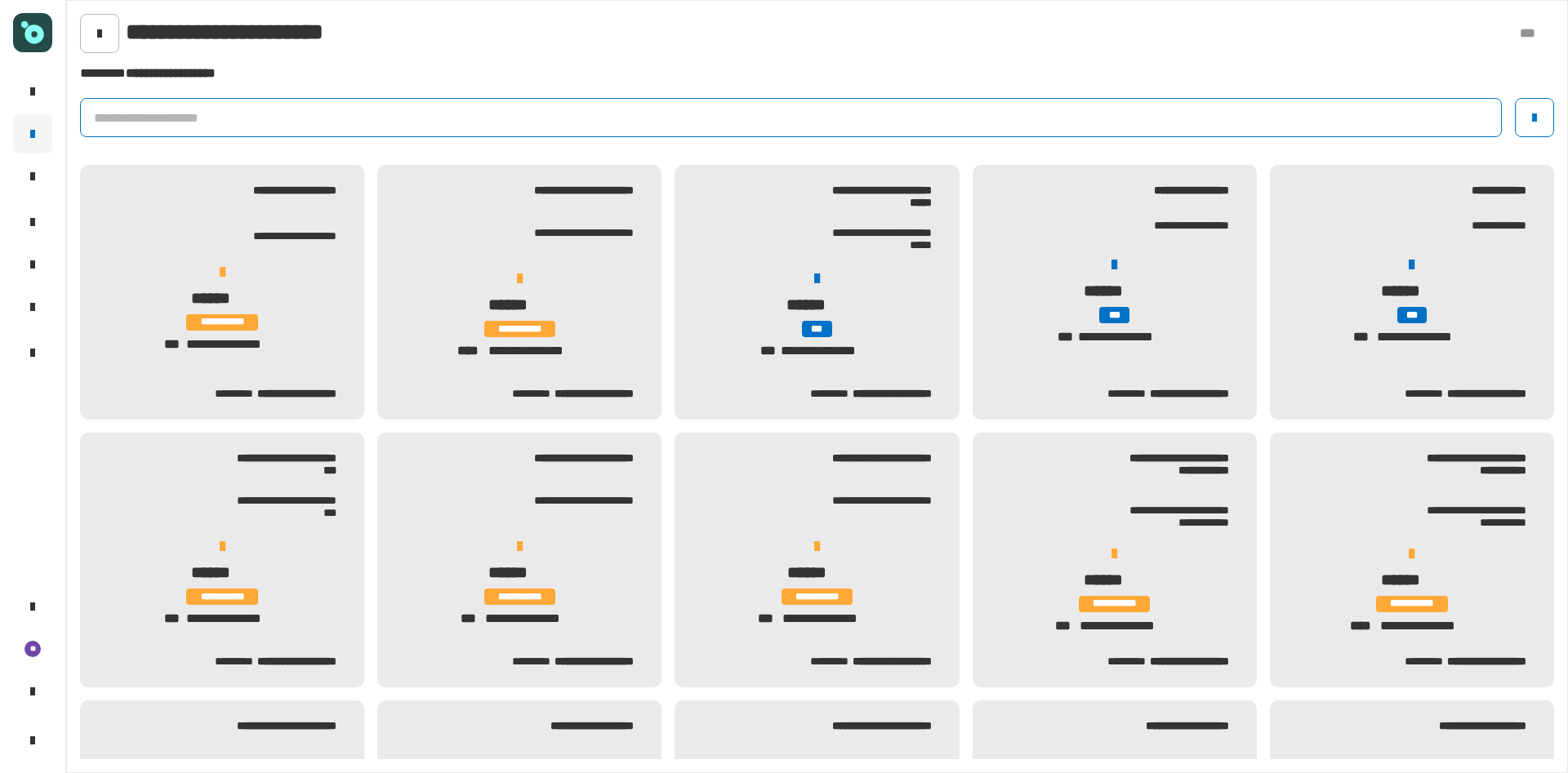 click 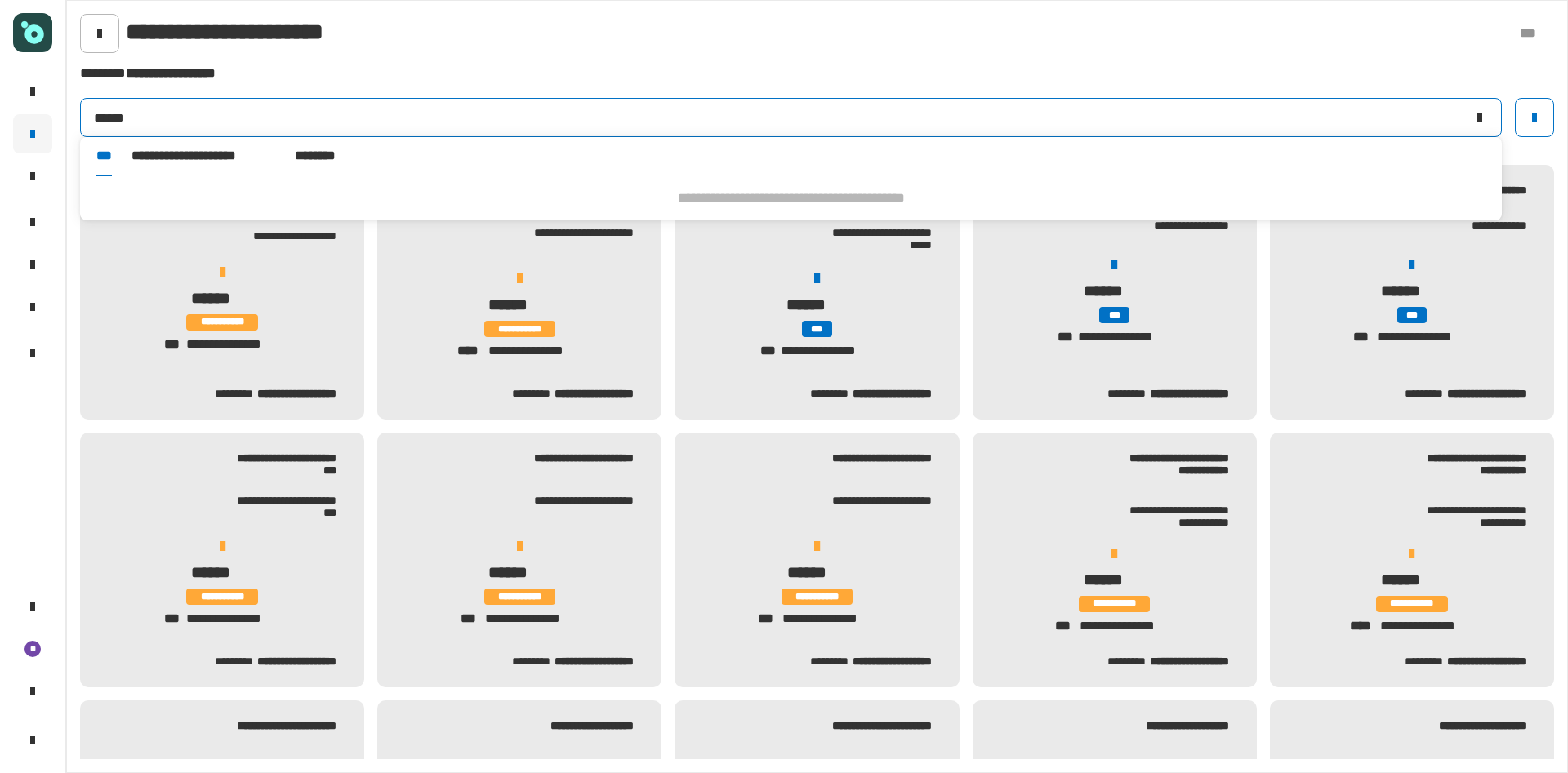 type on "******" 